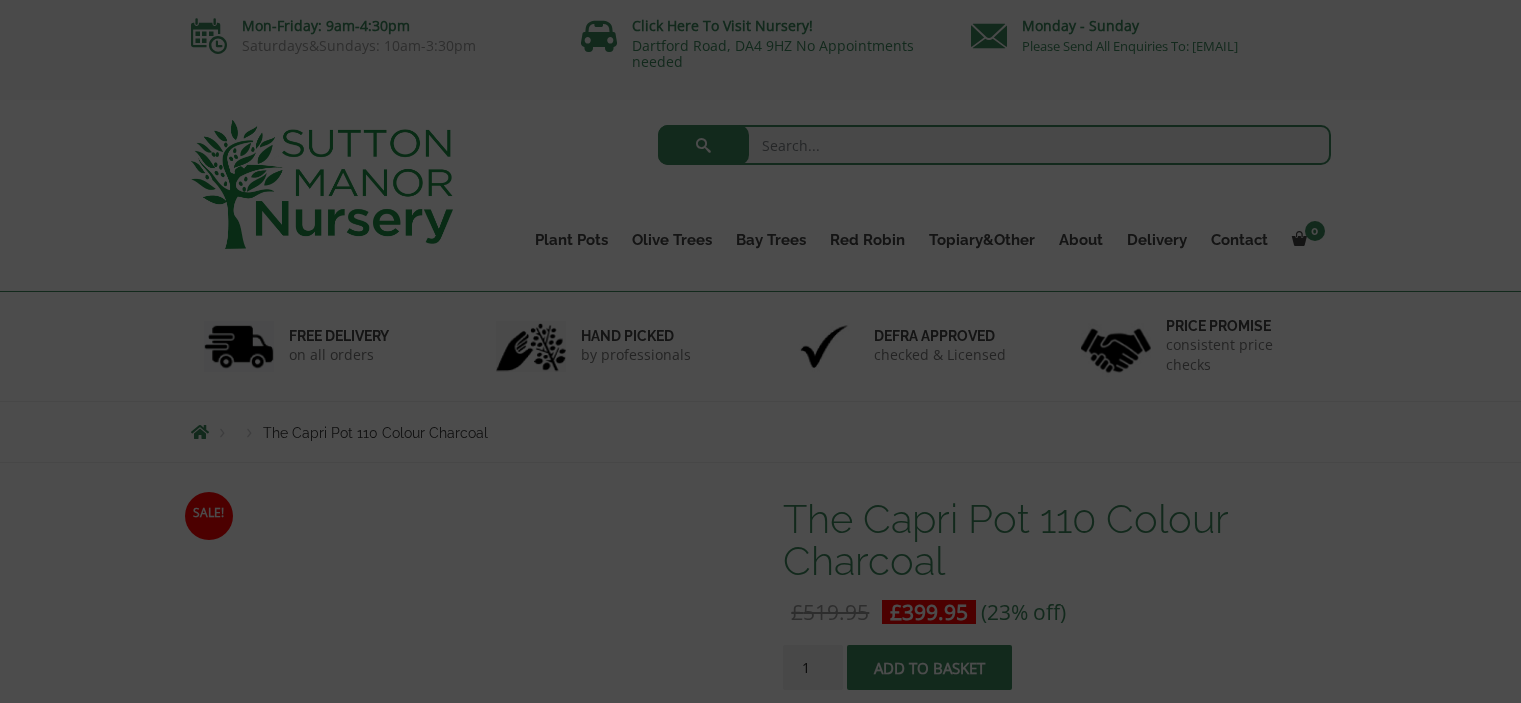 scroll, scrollTop: 0, scrollLeft: 0, axis: both 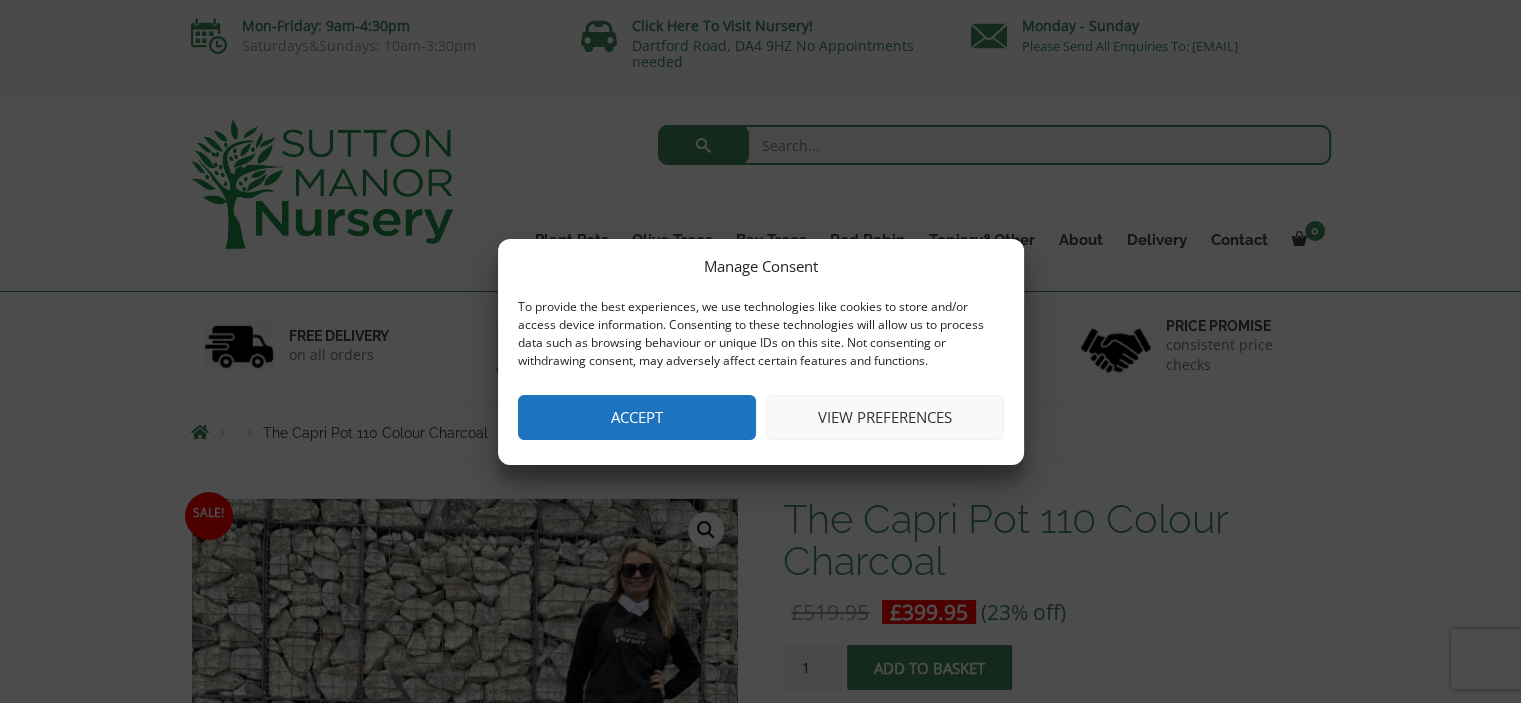 click on "Accept" at bounding box center [637, 417] 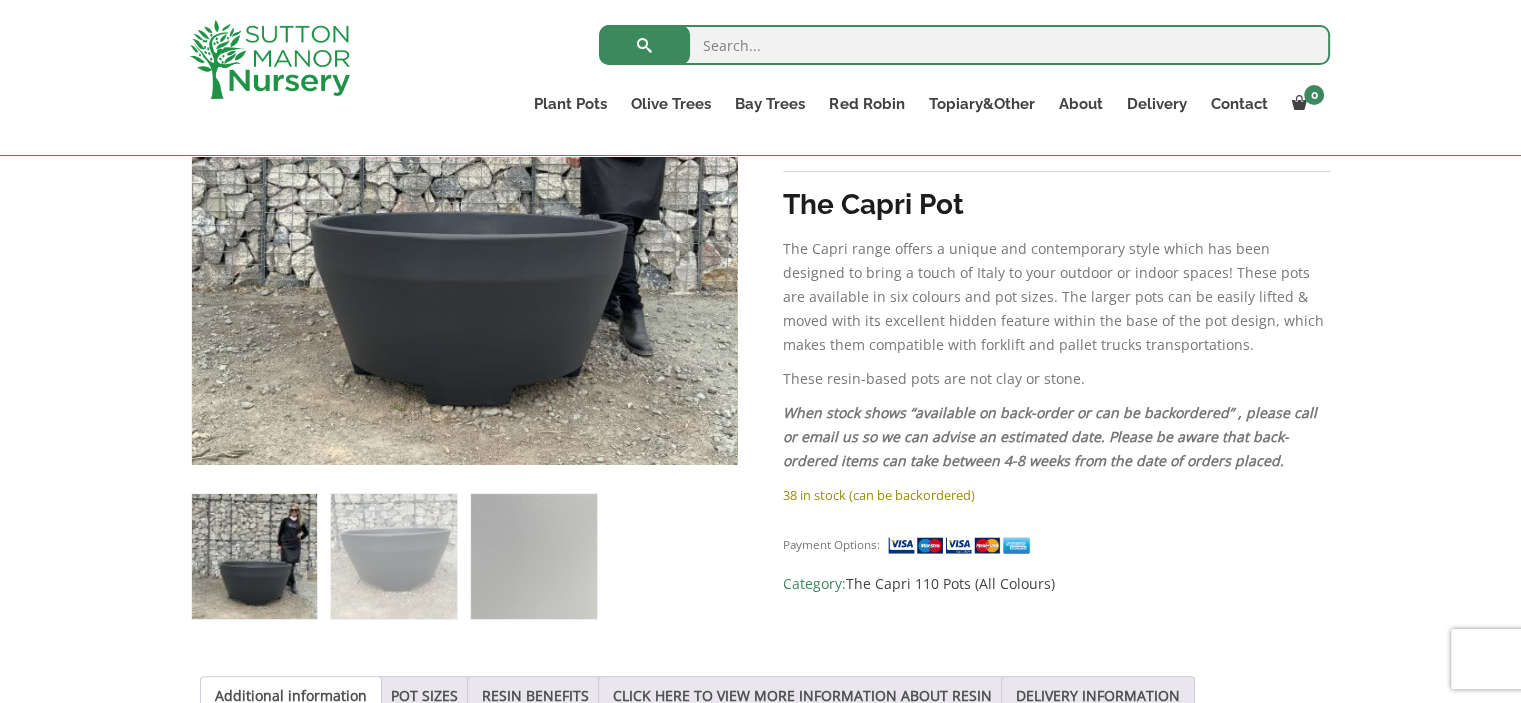 scroll, scrollTop: 428, scrollLeft: 0, axis: vertical 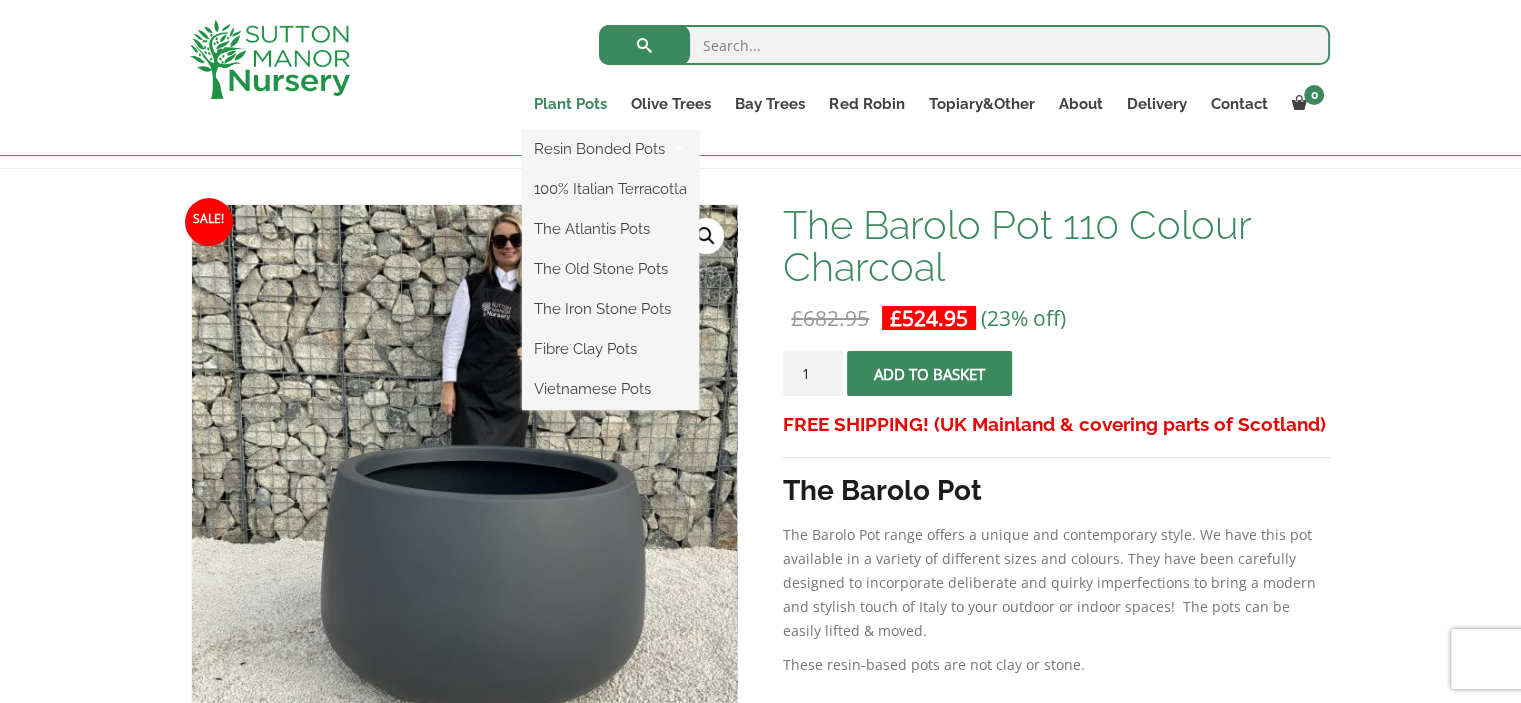 click on "Plant Pots" at bounding box center (570, 104) 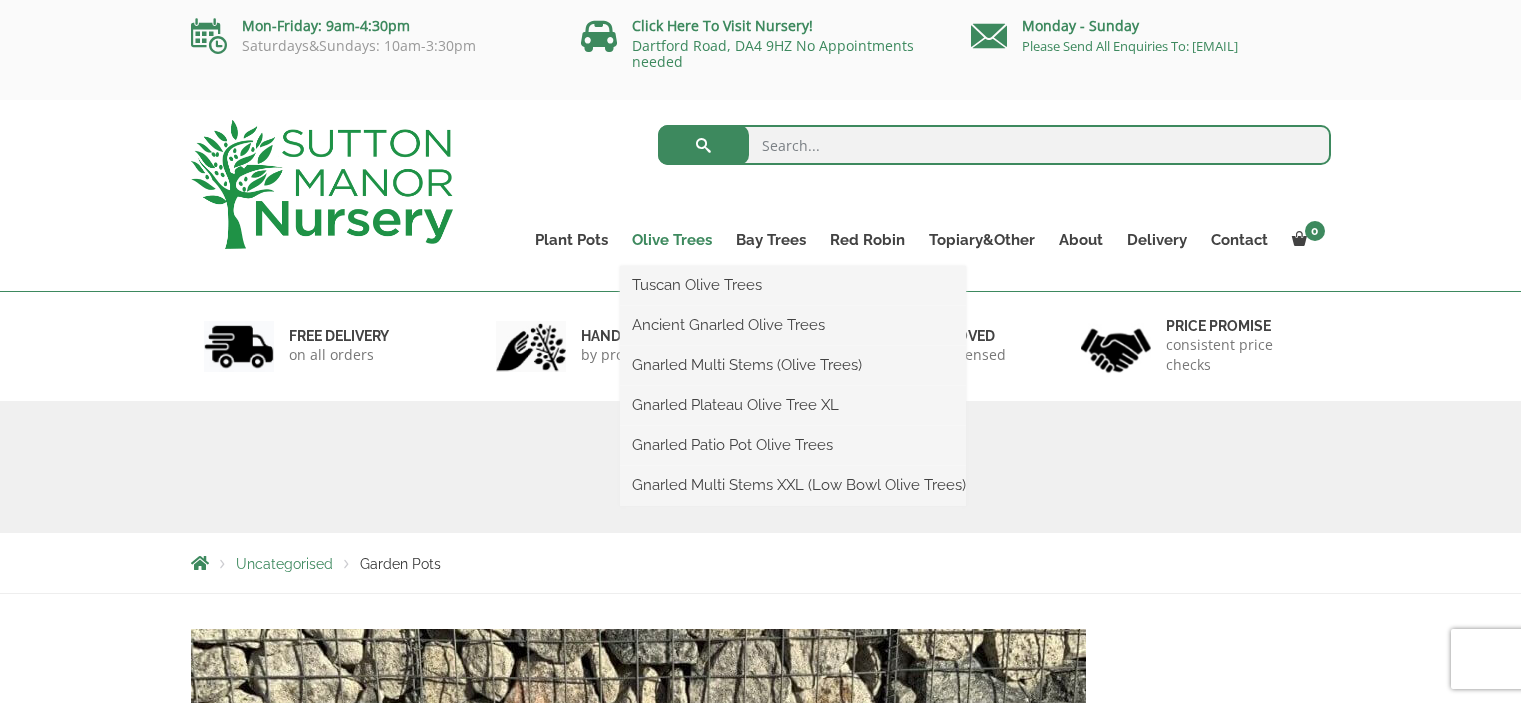 scroll, scrollTop: 0, scrollLeft: 0, axis: both 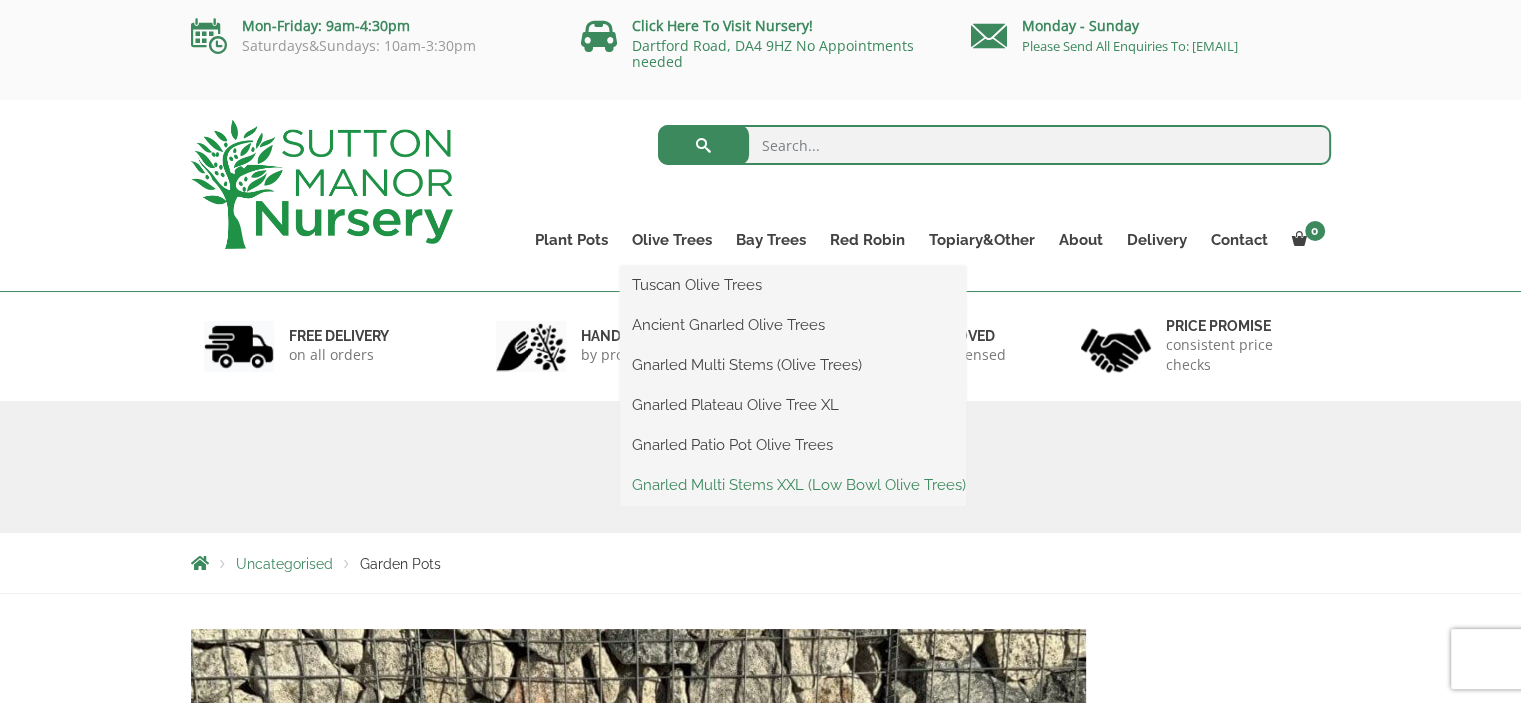 click on "Gnarled Multi Stems XXL (Low Bowl Olive Trees)" at bounding box center (793, 485) 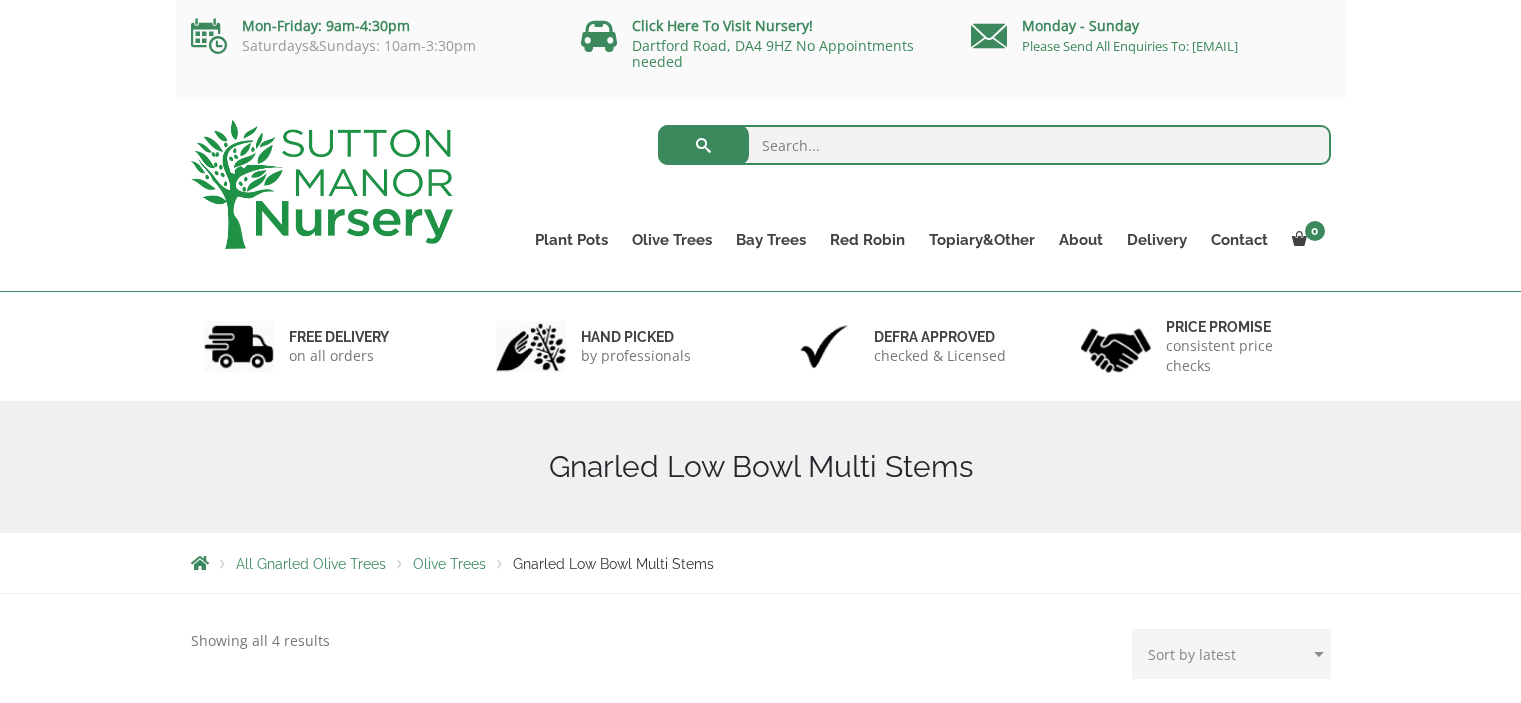 scroll, scrollTop: 0, scrollLeft: 0, axis: both 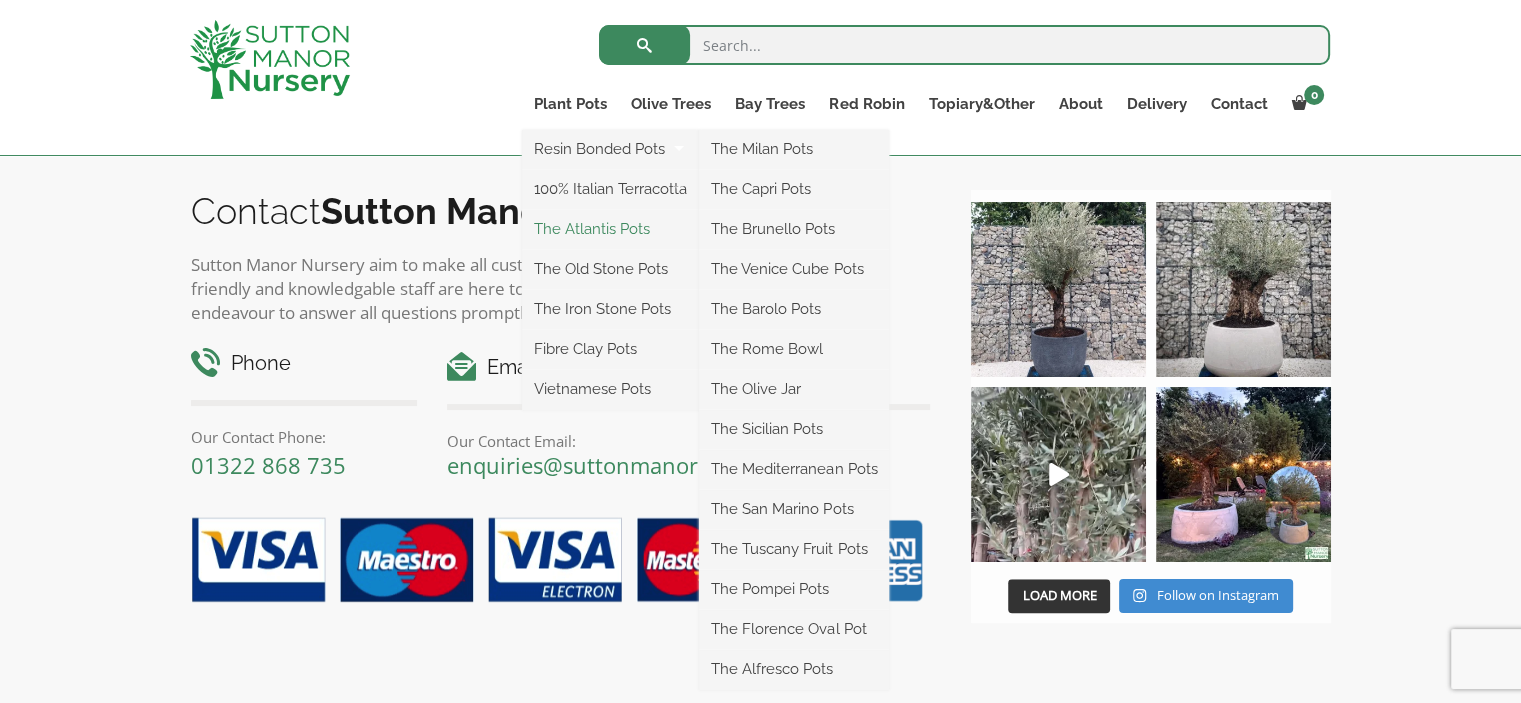 click on "The Atlantis Pots" at bounding box center [610, 229] 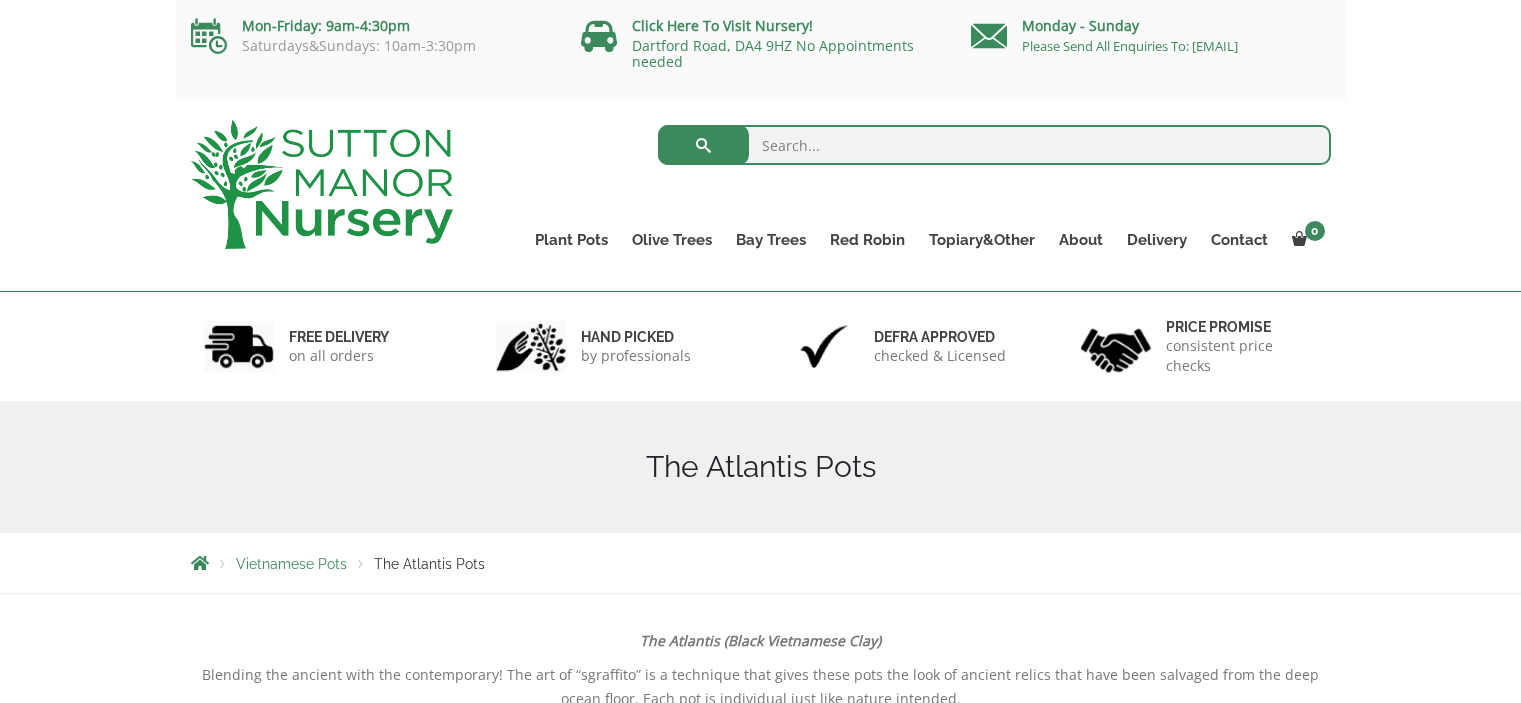 scroll, scrollTop: 0, scrollLeft: 0, axis: both 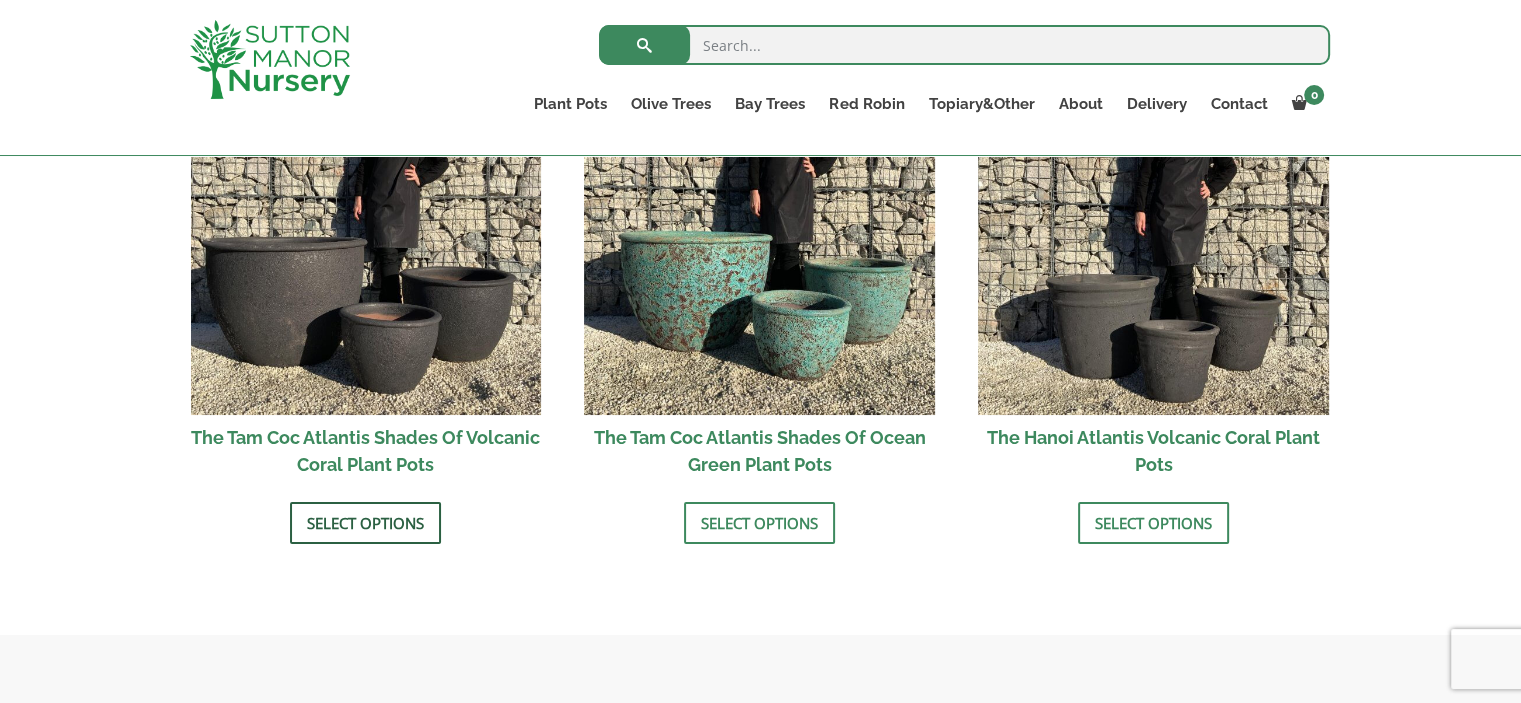 click on "Select options" at bounding box center [365, 523] 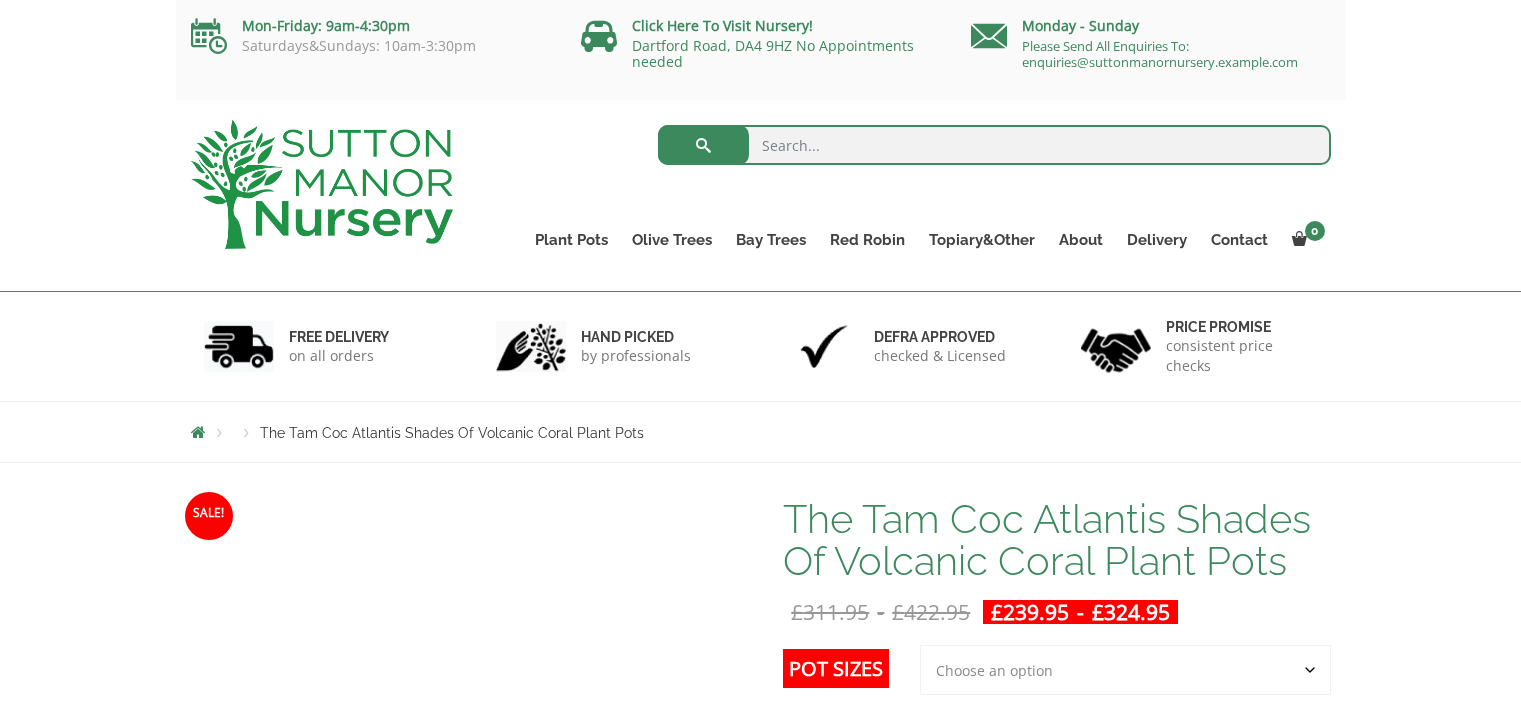 scroll, scrollTop: 0, scrollLeft: 0, axis: both 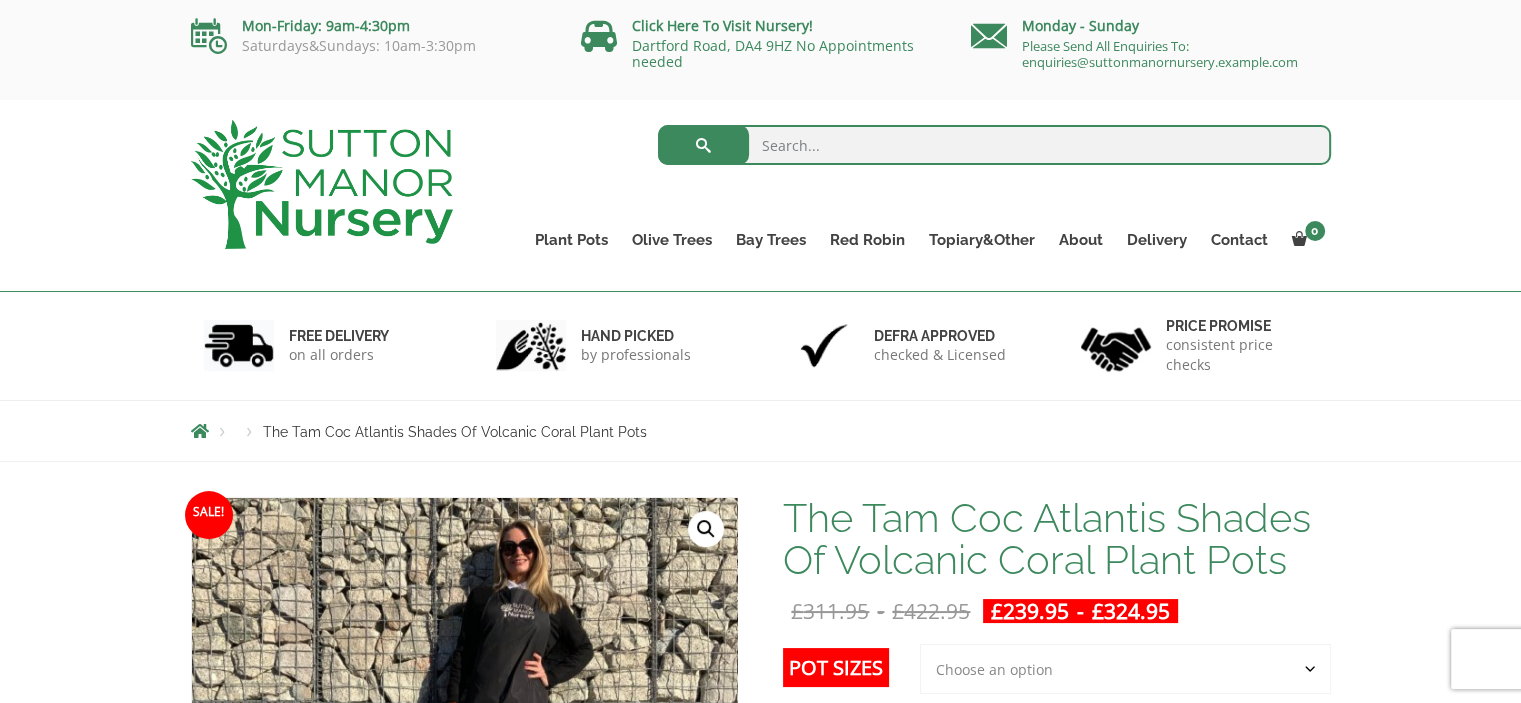 drag, startPoint x: 1524, startPoint y: 107, endPoint x: 1372, endPoint y: 534, distance: 453.24716 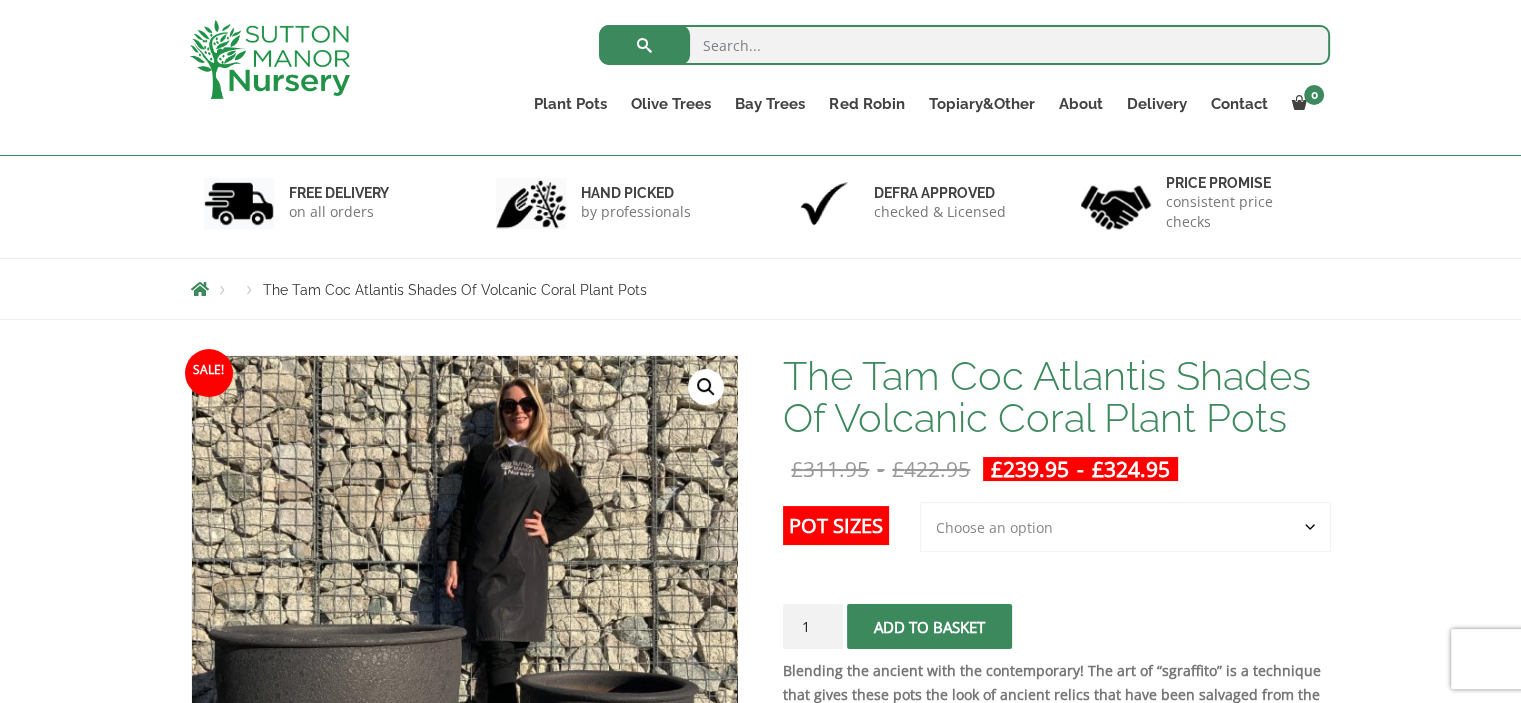 scroll, scrollTop: 0, scrollLeft: 0, axis: both 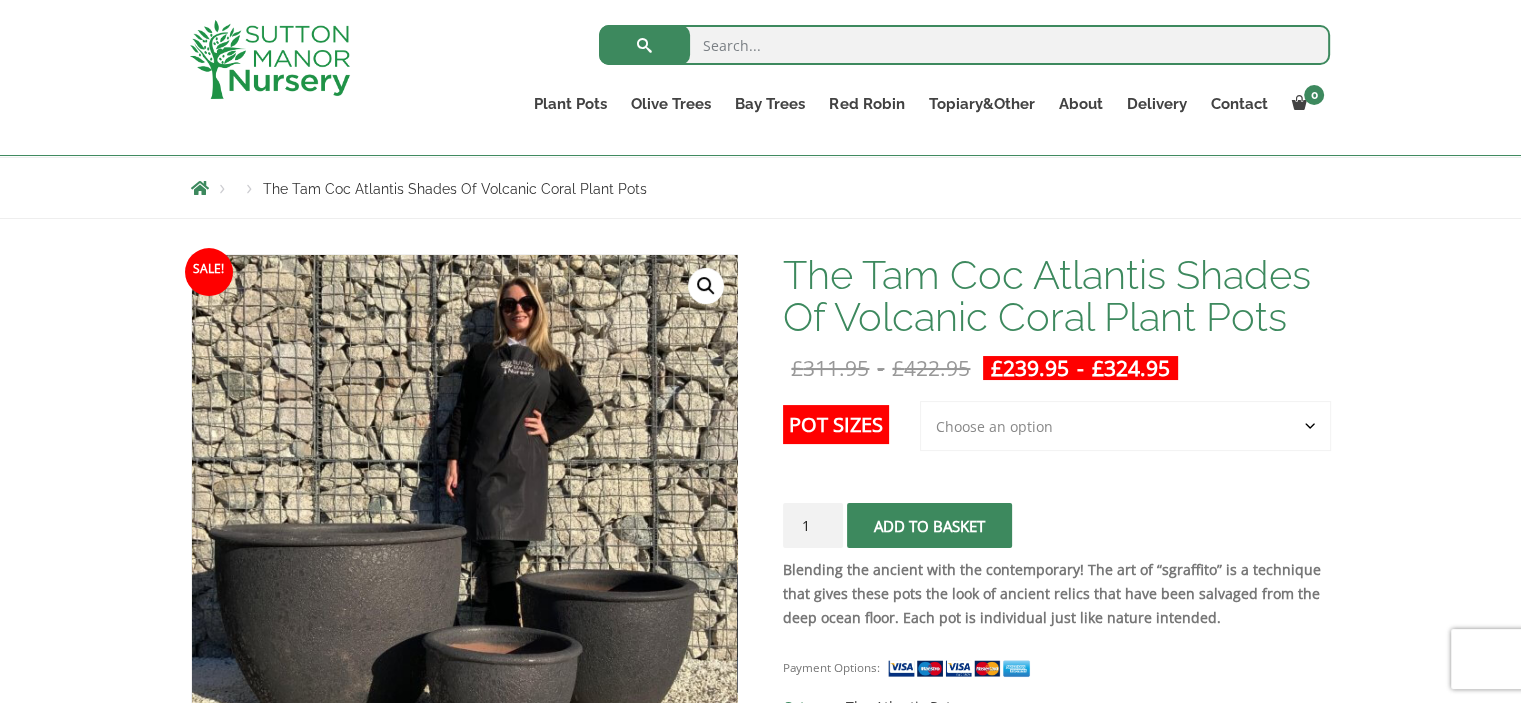 click on "Choose an option 3rd to Largest Pot In The Picture 2nd to Largest Pot In The Picture" 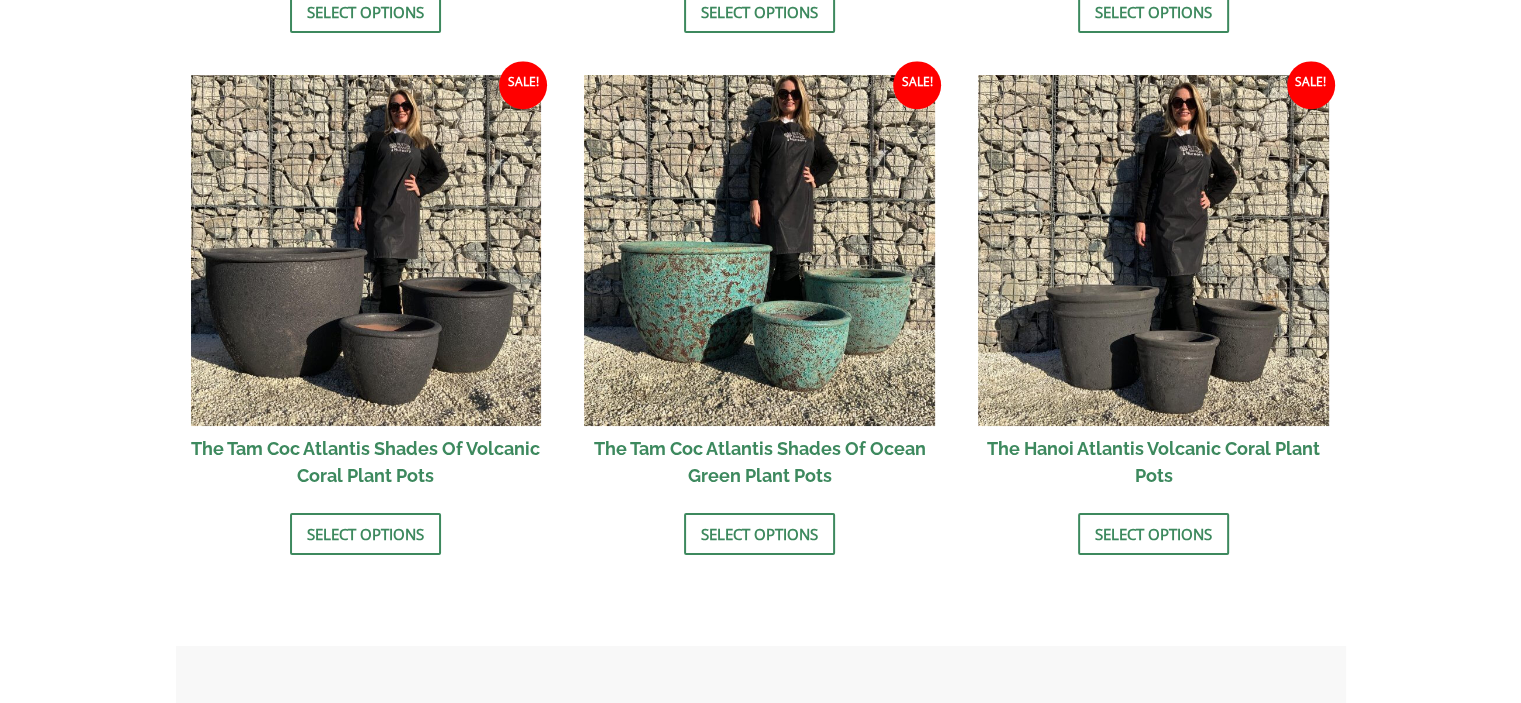 scroll, scrollTop: 1840, scrollLeft: 0, axis: vertical 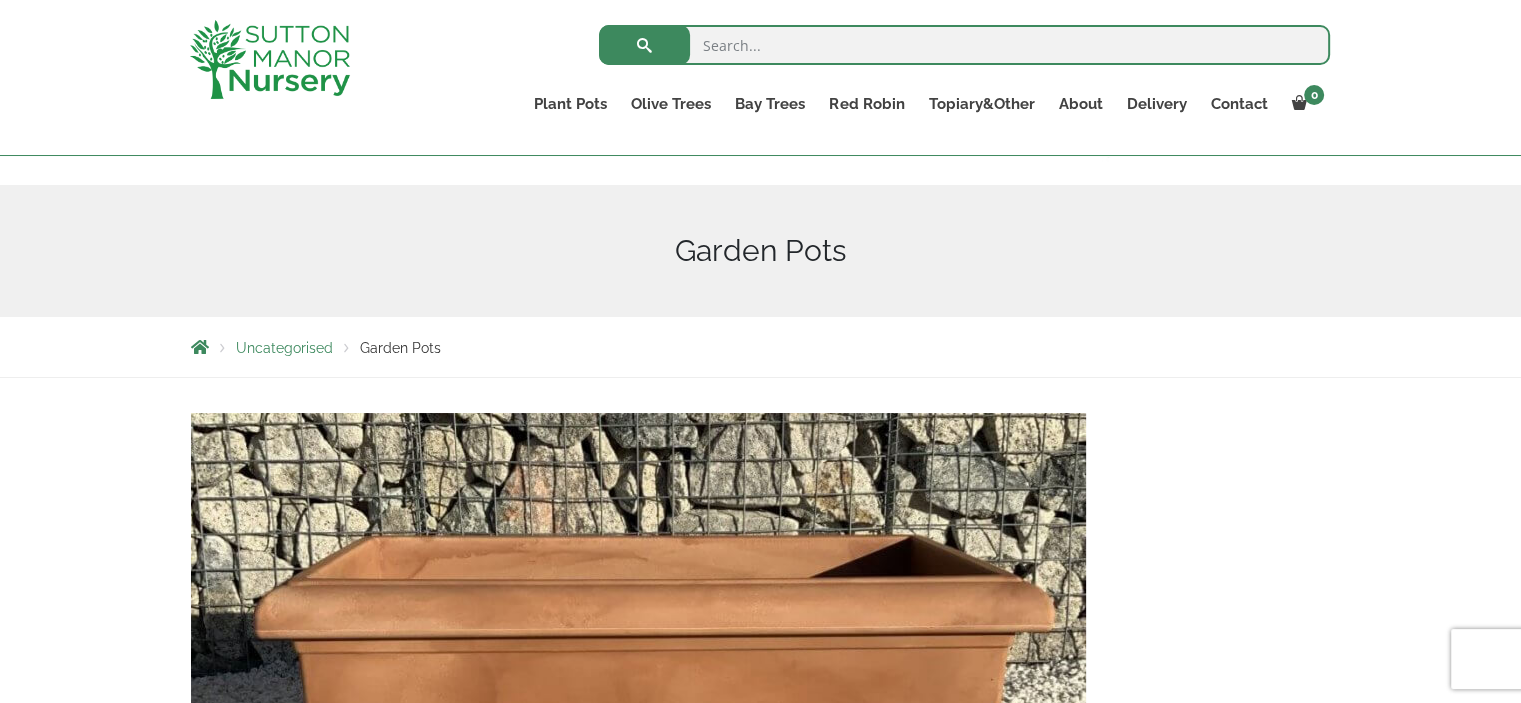 click on "The Old Stone Pots" at bounding box center (0, 0) 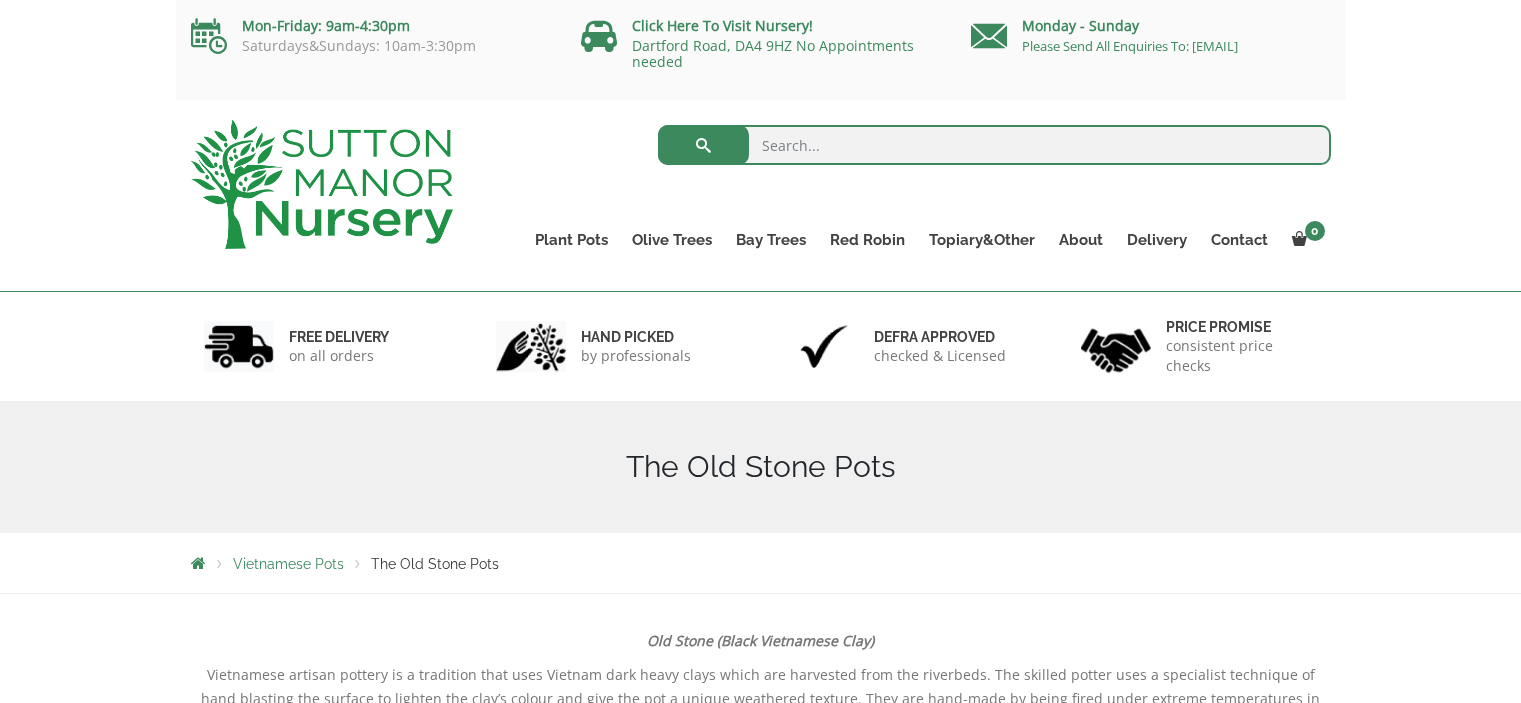 scroll, scrollTop: 0, scrollLeft: 0, axis: both 